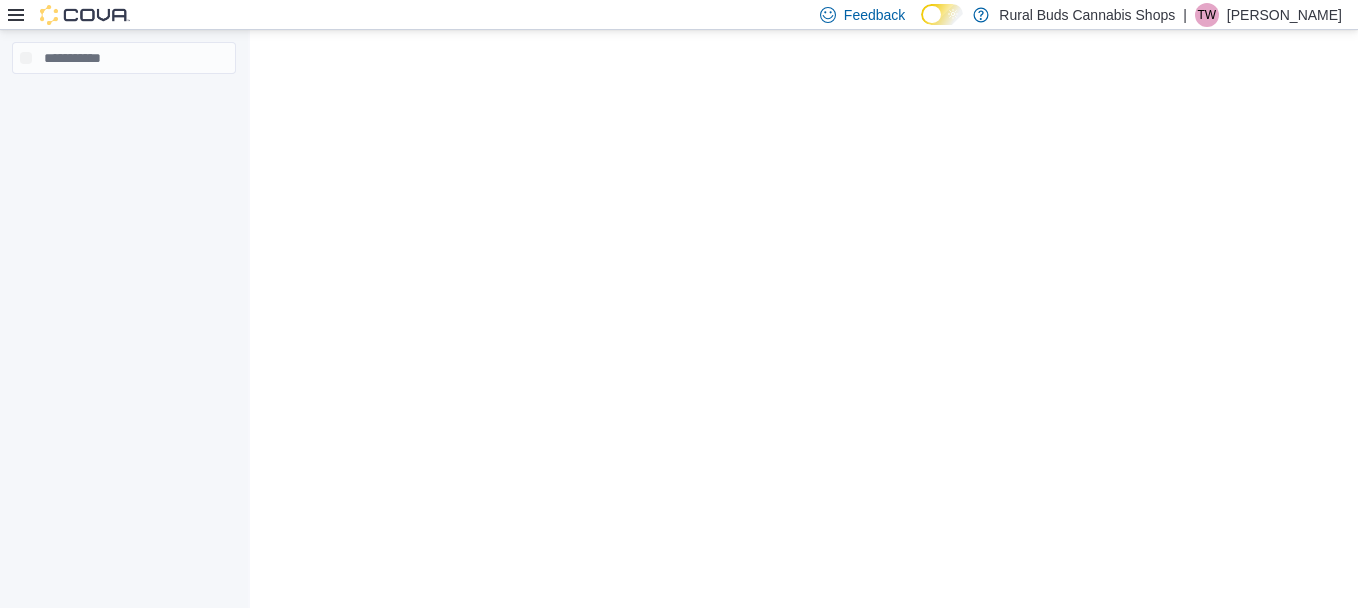 scroll, scrollTop: 0, scrollLeft: 0, axis: both 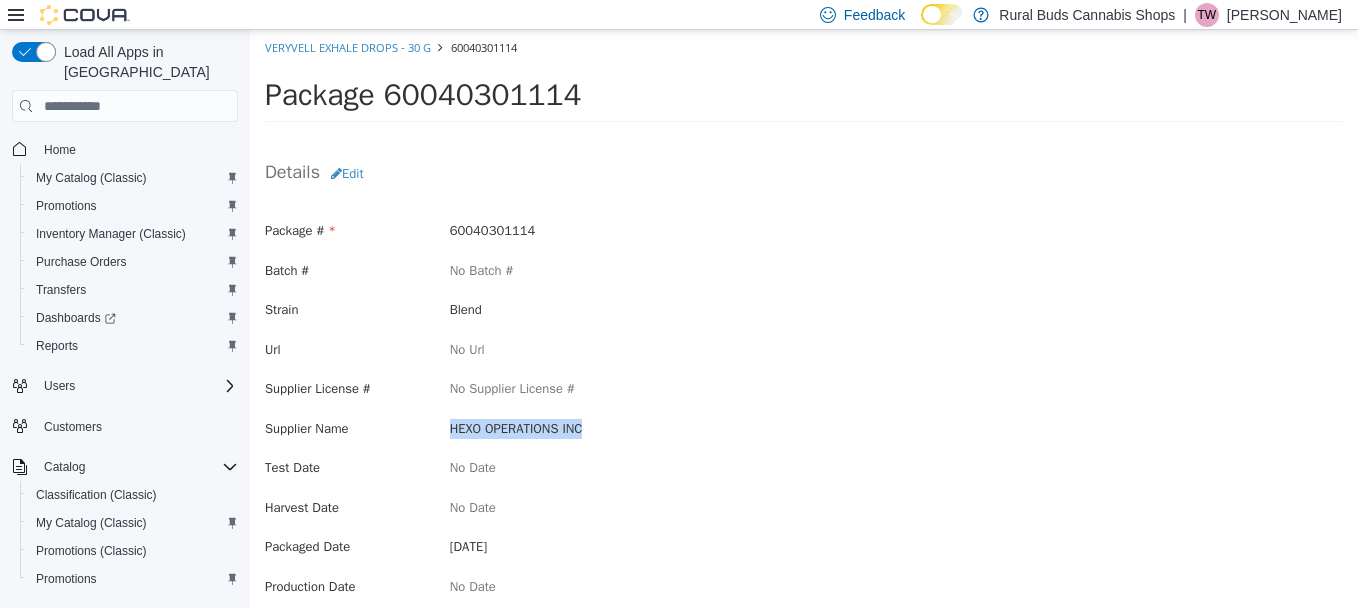 drag, startPoint x: 593, startPoint y: 429, endPoint x: 430, endPoint y: 439, distance: 163.30646 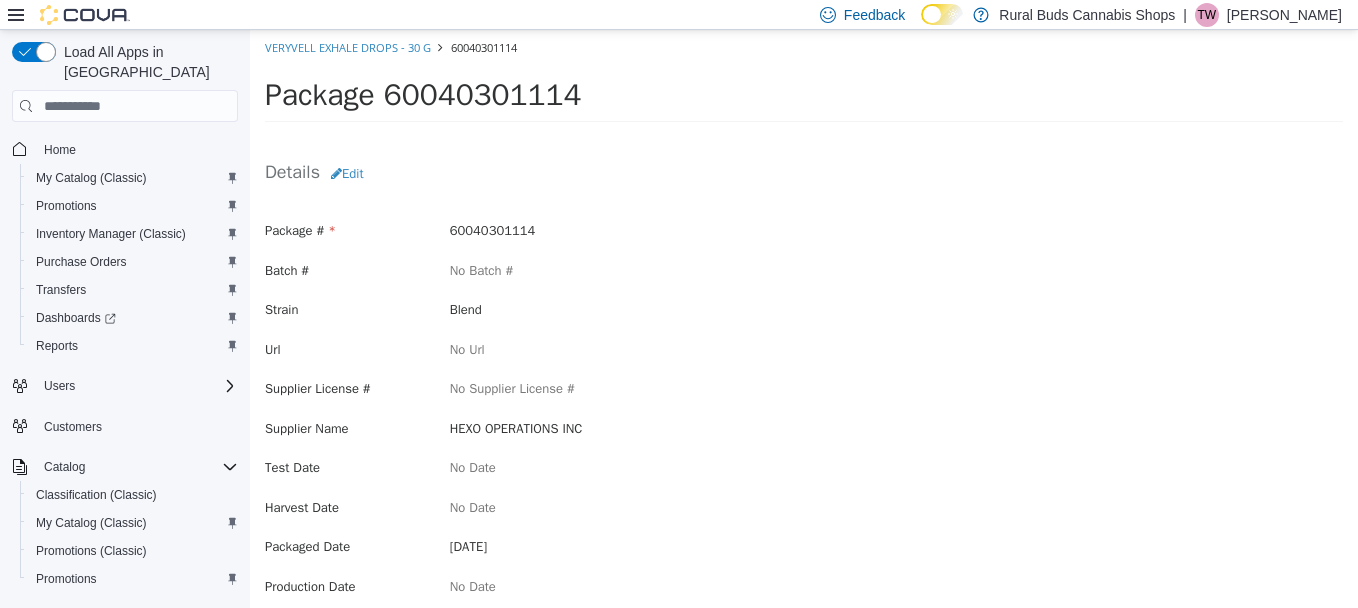 click on "Supplier License # No Supplier License #" at bounding box center [804, 391] 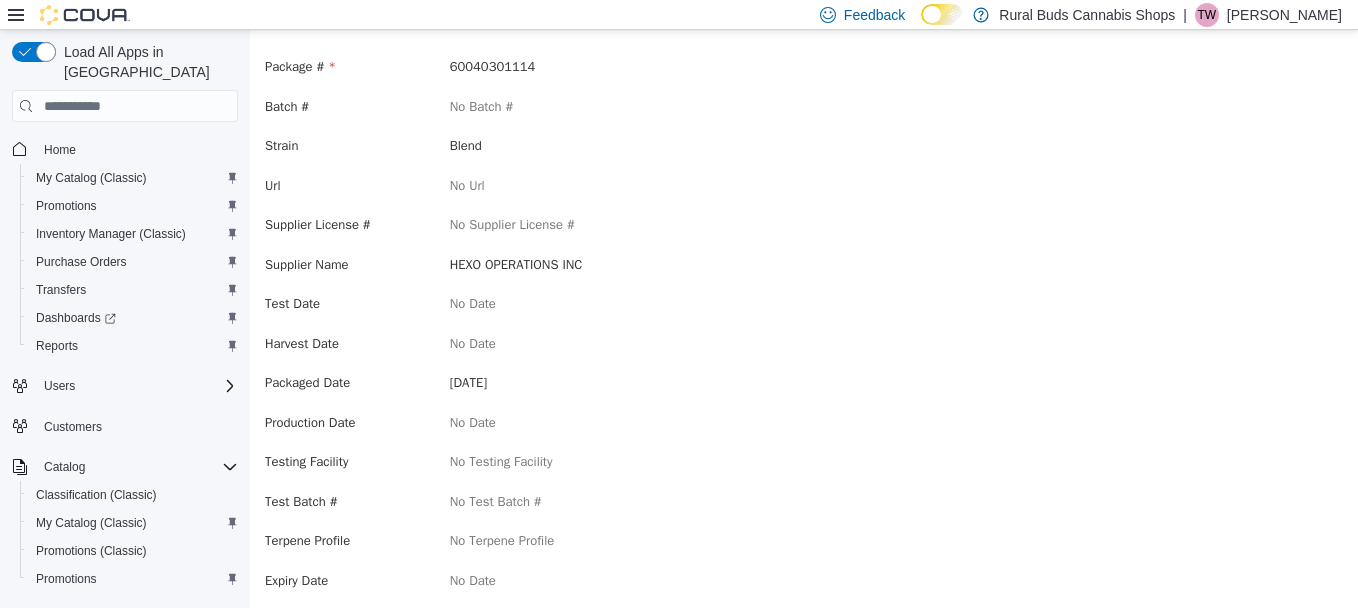 scroll, scrollTop: 200, scrollLeft: 0, axis: vertical 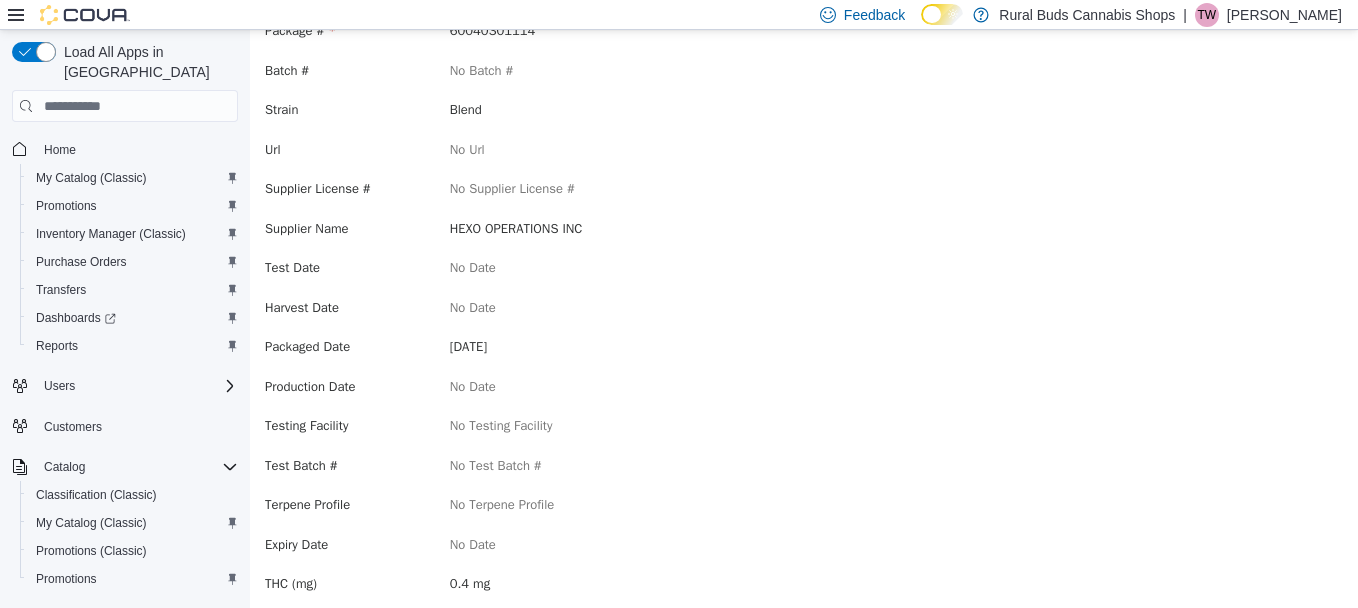 drag, startPoint x: 534, startPoint y: 345, endPoint x: 441, endPoint y: 368, distance: 95.80188 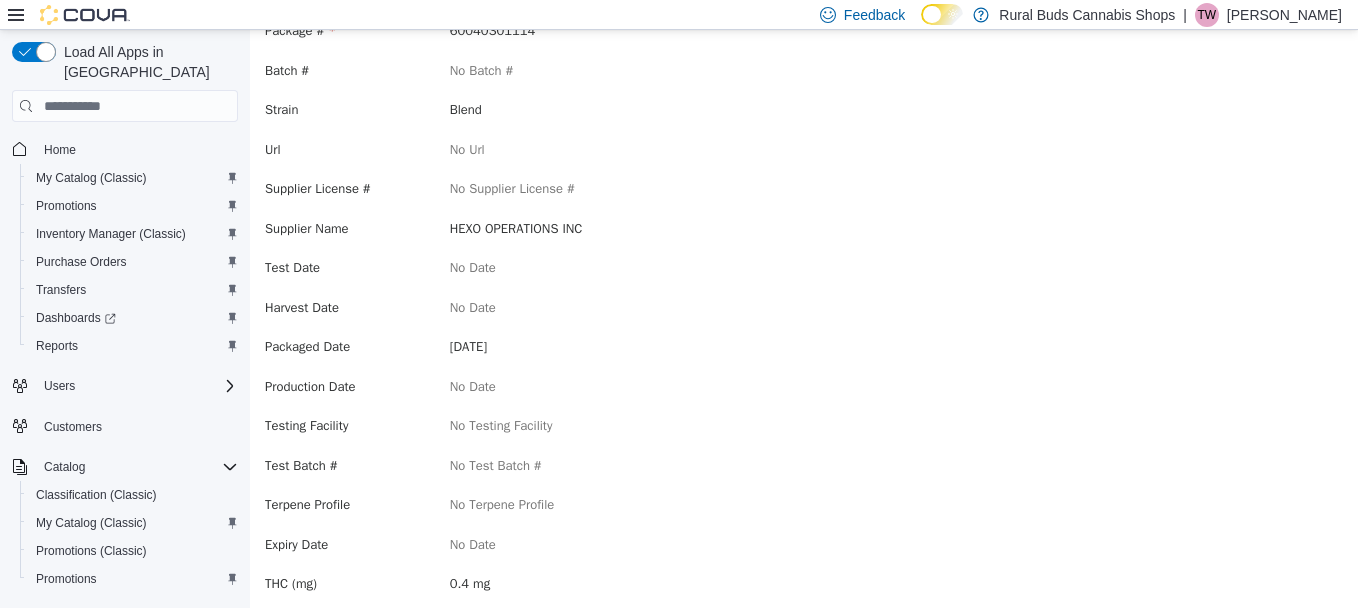click on "Packaged Date [DATE]" at bounding box center [804, 349] 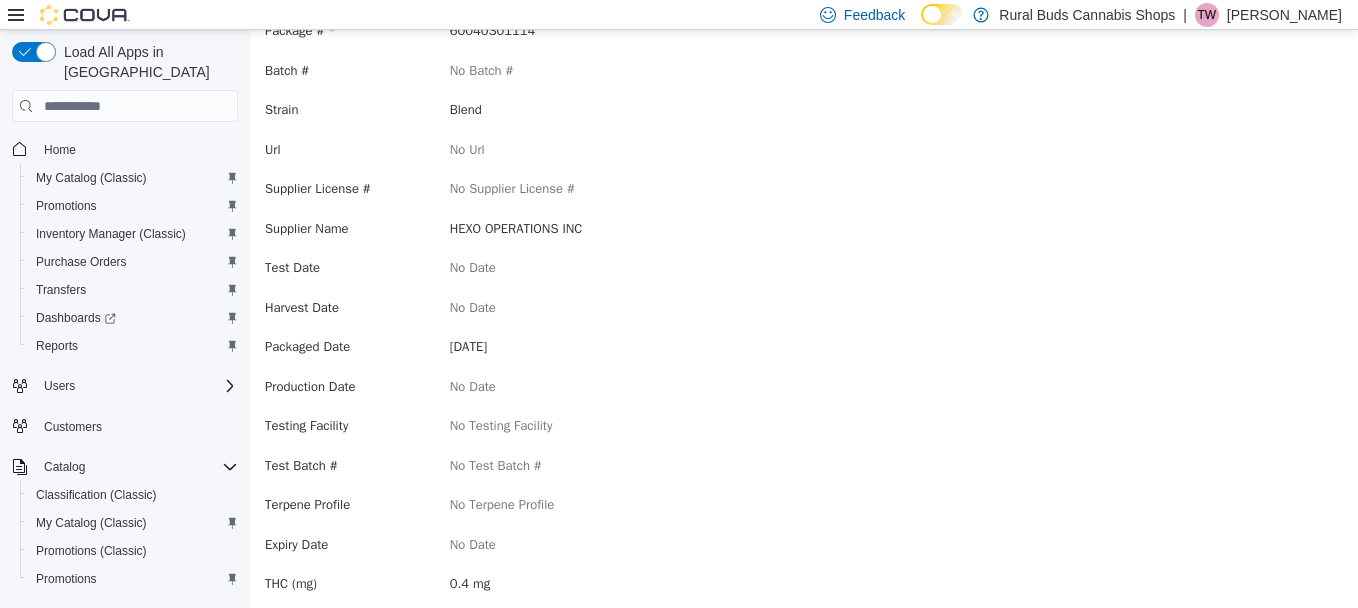 drag, startPoint x: 529, startPoint y: 348, endPoint x: 449, endPoint y: 361, distance: 81.04937 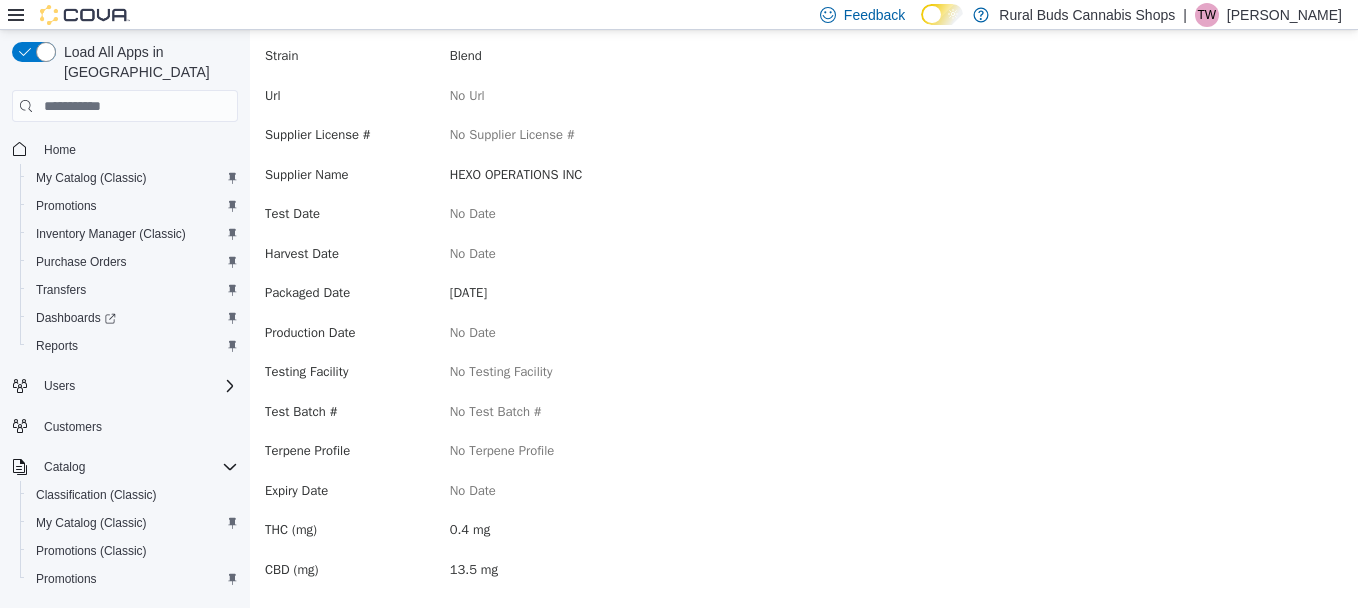 scroll, scrollTop: 284, scrollLeft: 0, axis: vertical 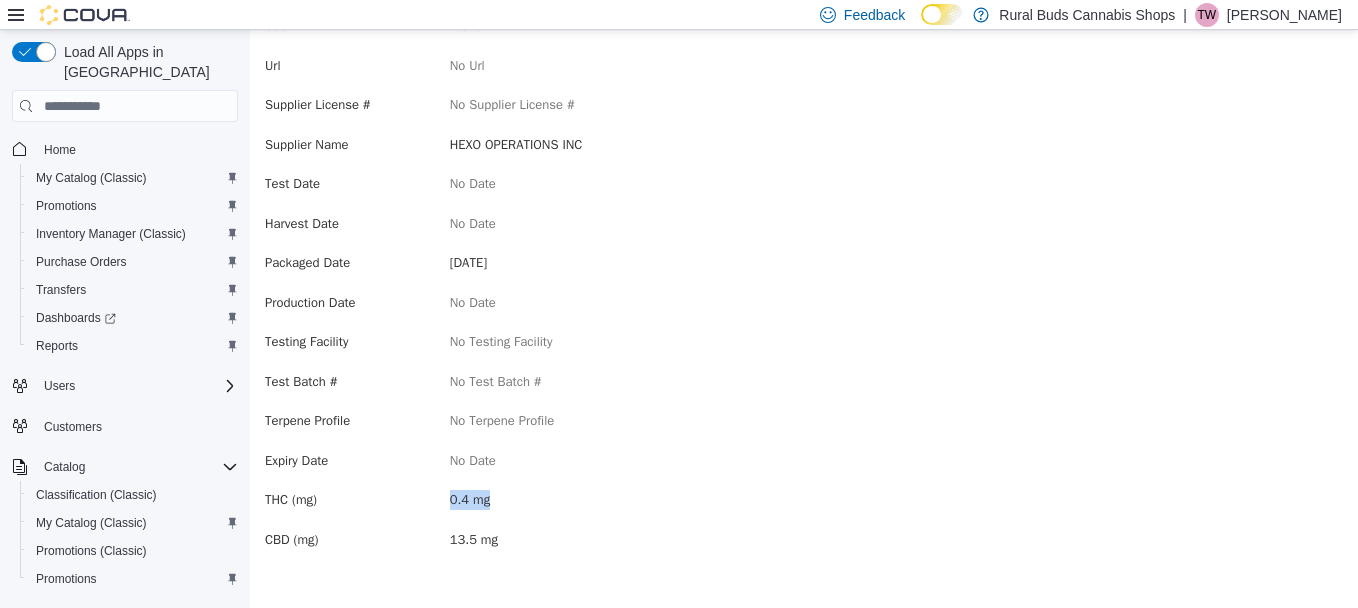 drag, startPoint x: 495, startPoint y: 501, endPoint x: 442, endPoint y: 499, distance: 53.037724 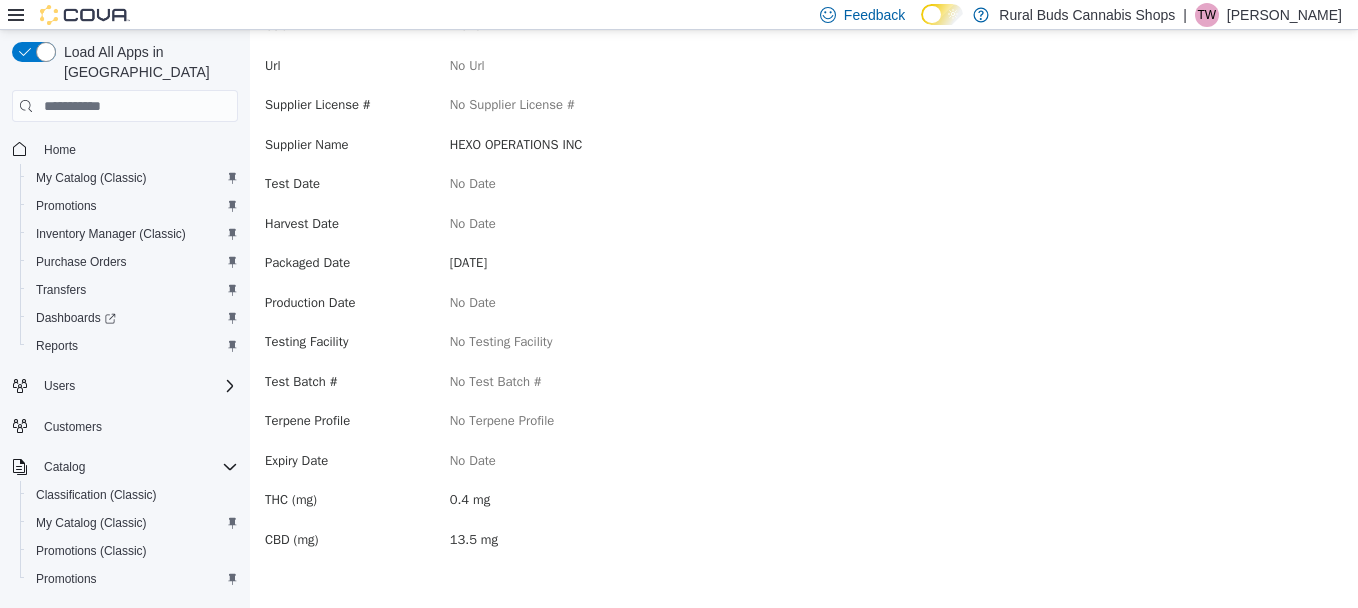 drag, startPoint x: 442, startPoint y: 499, endPoint x: 446, endPoint y: 535, distance: 36.221542 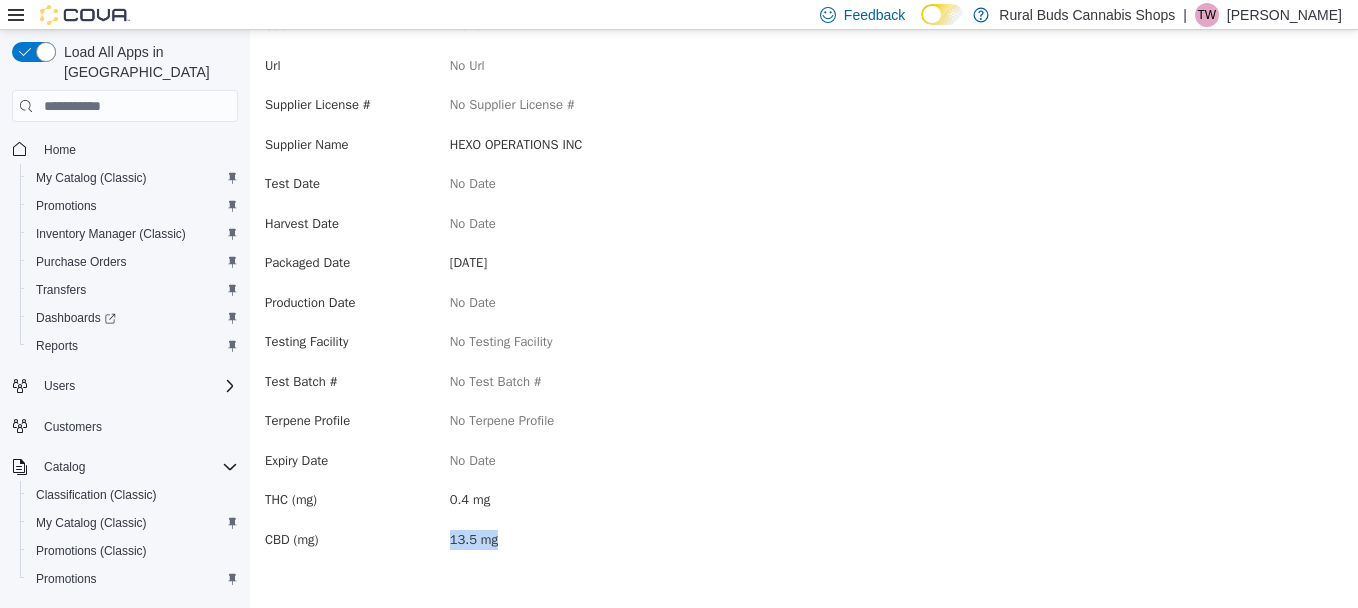 drag, startPoint x: 494, startPoint y: 544, endPoint x: 448, endPoint y: 548, distance: 46.173584 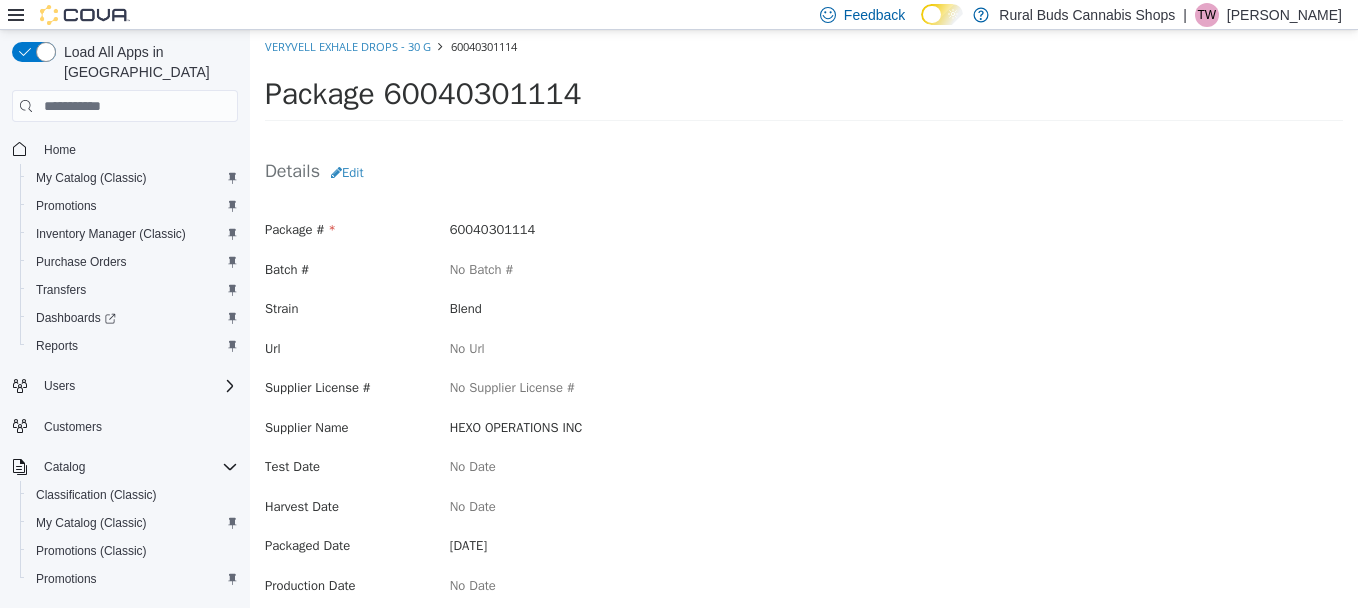 scroll, scrollTop: 0, scrollLeft: 0, axis: both 